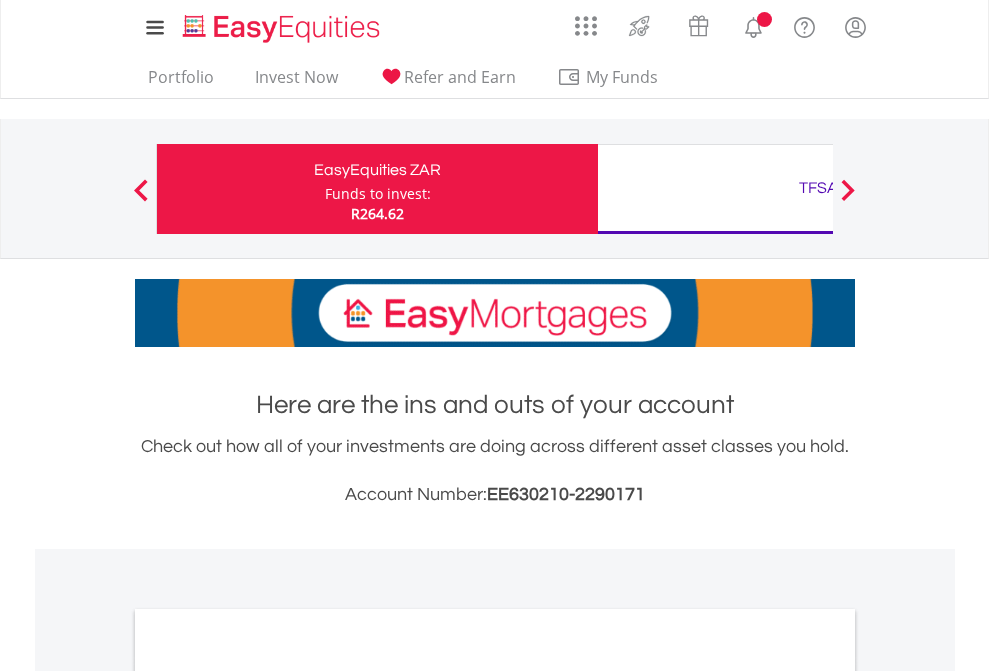 scroll, scrollTop: 0, scrollLeft: 0, axis: both 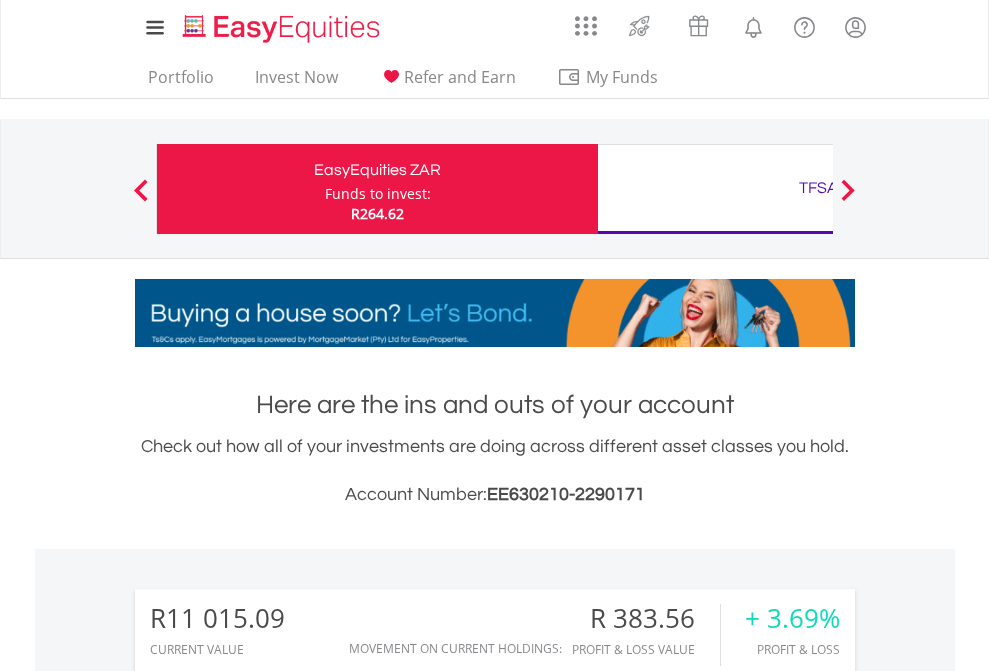 click on "Funds to invest:" at bounding box center (378, 194) 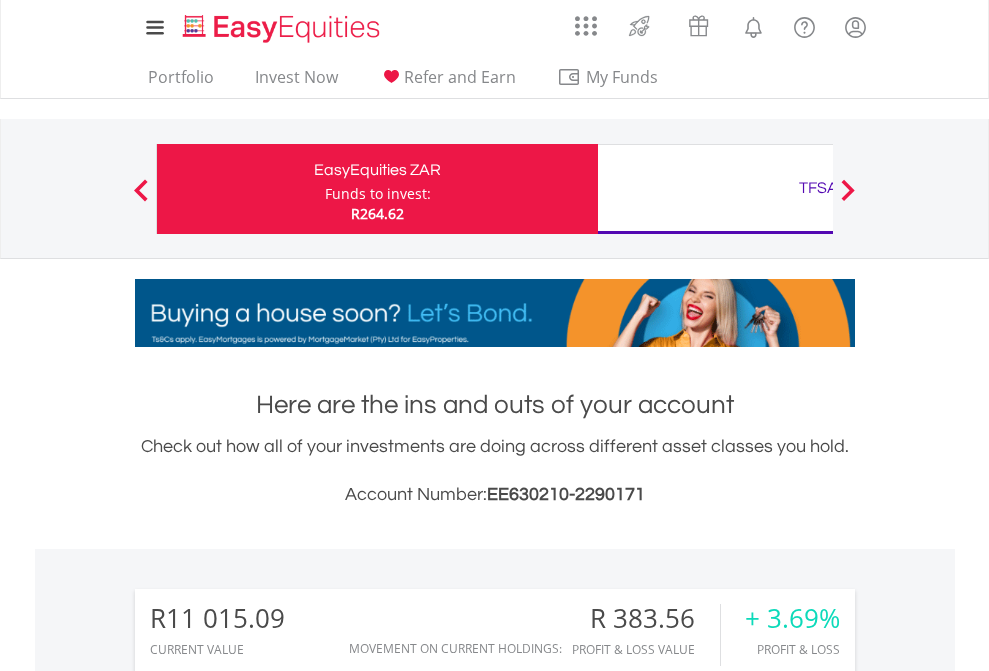 scroll, scrollTop: 999808, scrollLeft: 999687, axis: both 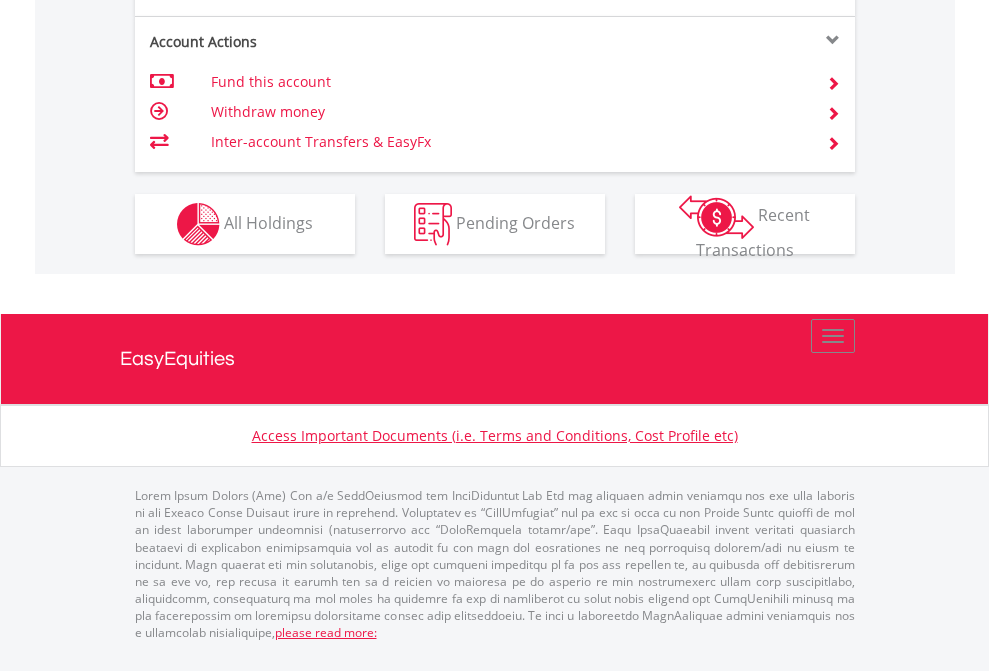 click on "Investment types" at bounding box center (706, -337) 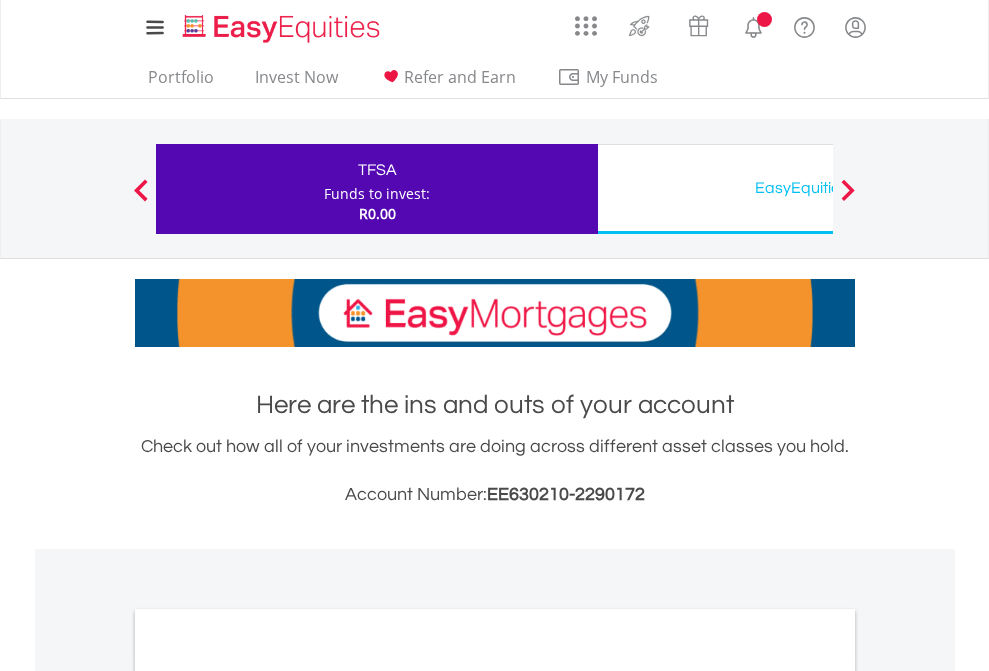 scroll, scrollTop: 0, scrollLeft: 0, axis: both 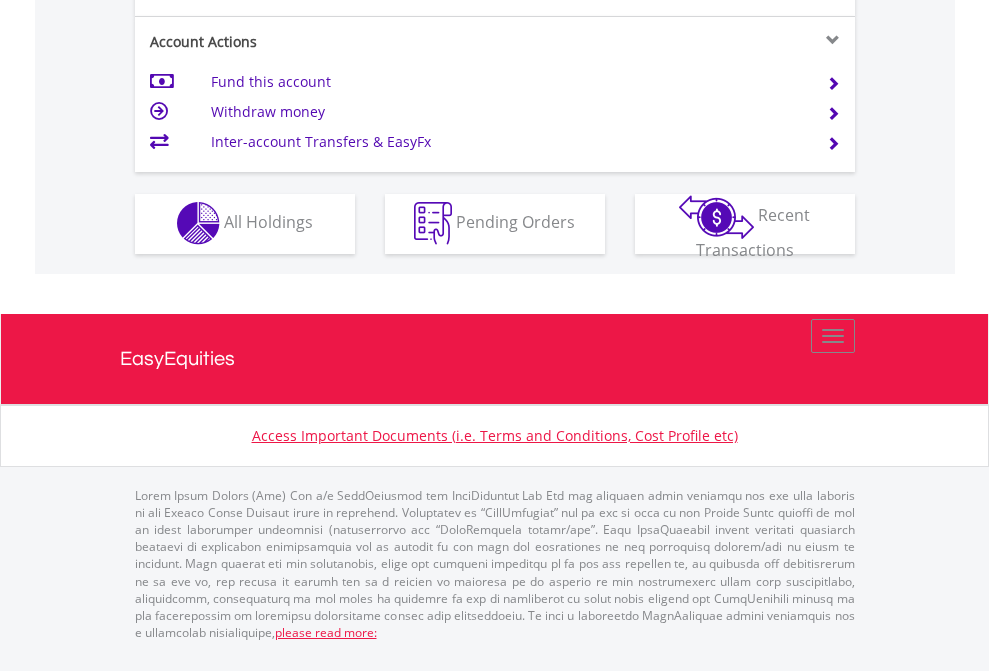 click on "Investment types" at bounding box center (706, -353) 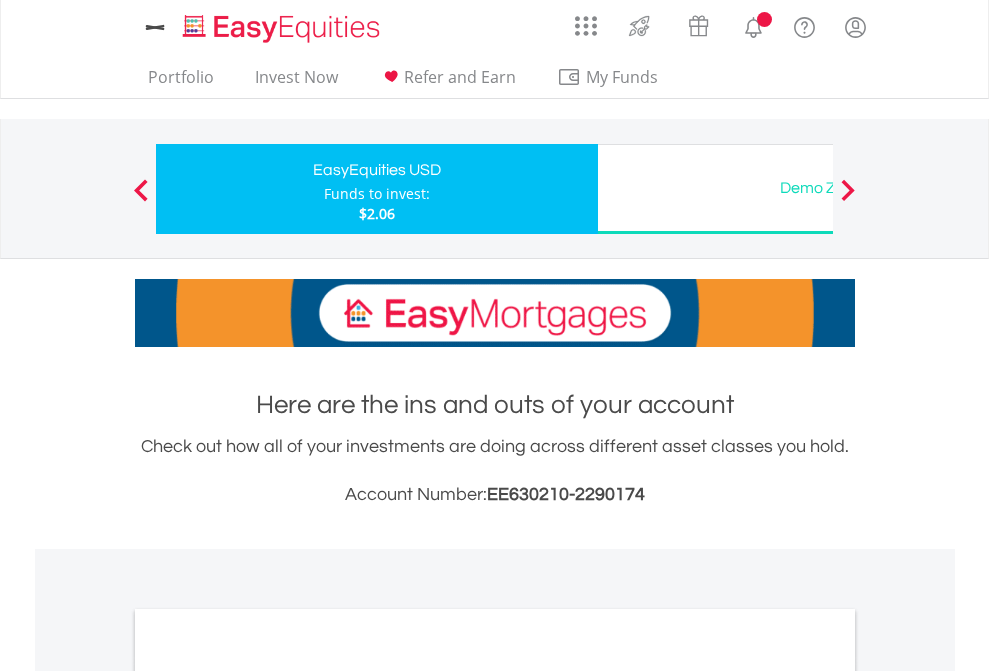 scroll, scrollTop: 0, scrollLeft: 0, axis: both 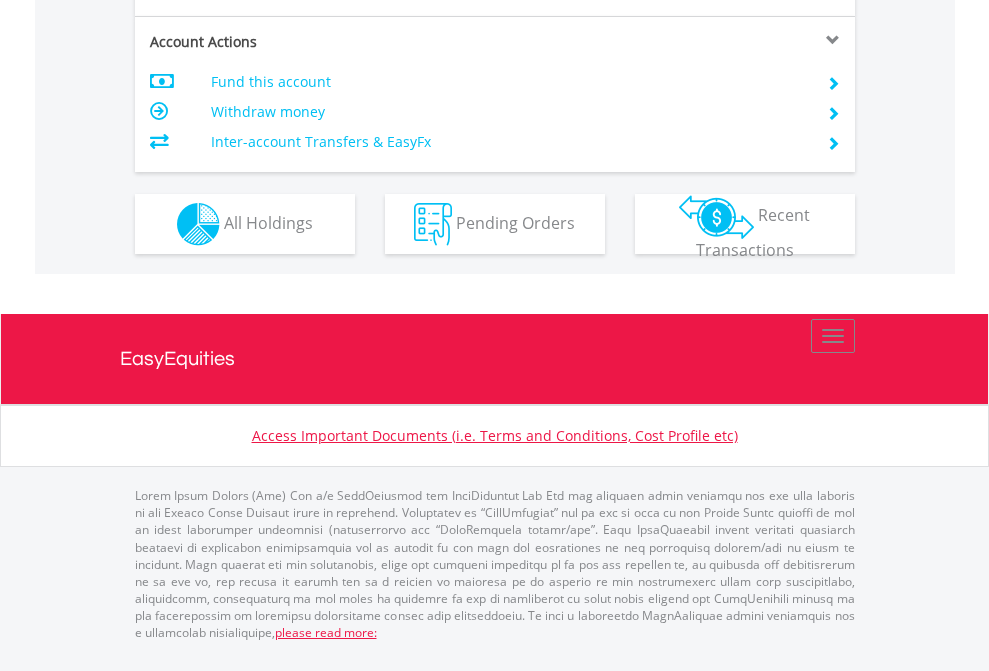 click on "Investment types" at bounding box center (706, -337) 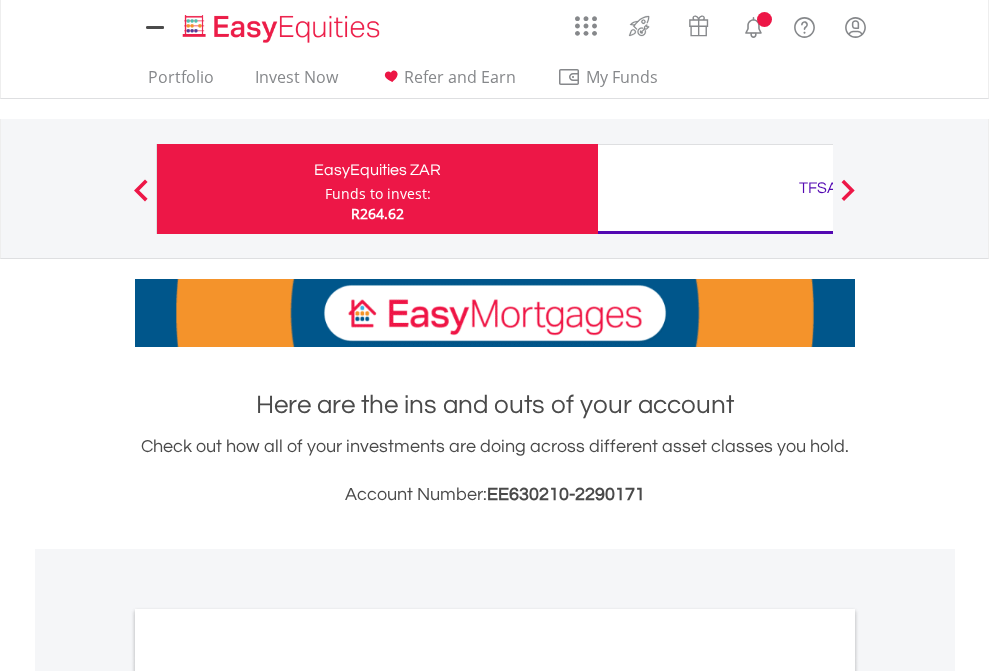 scroll, scrollTop: 0, scrollLeft: 0, axis: both 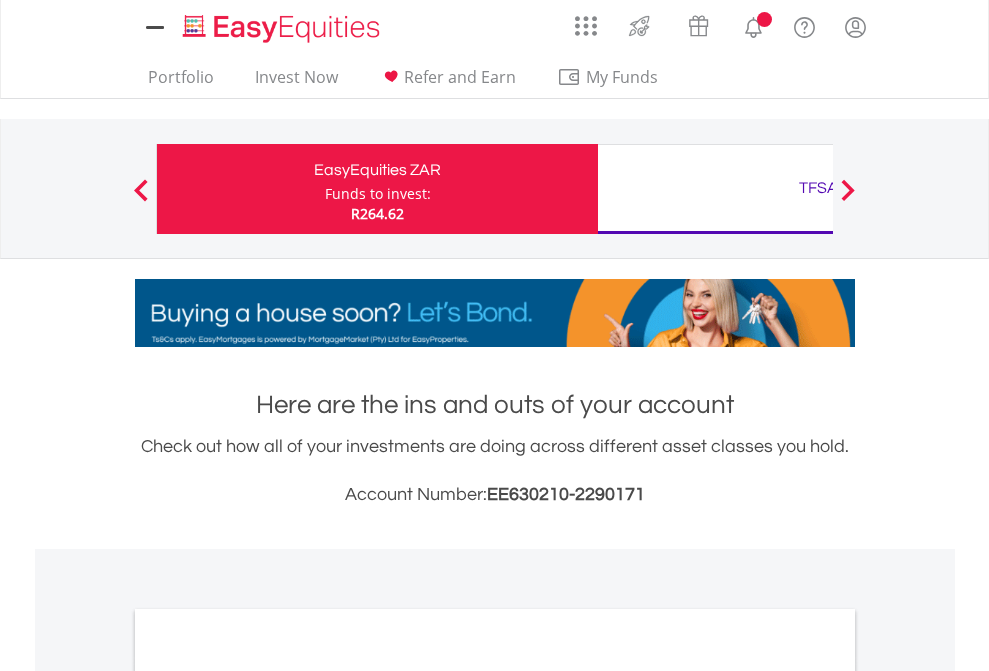 click on "All Holdings" at bounding box center [268, 1096] 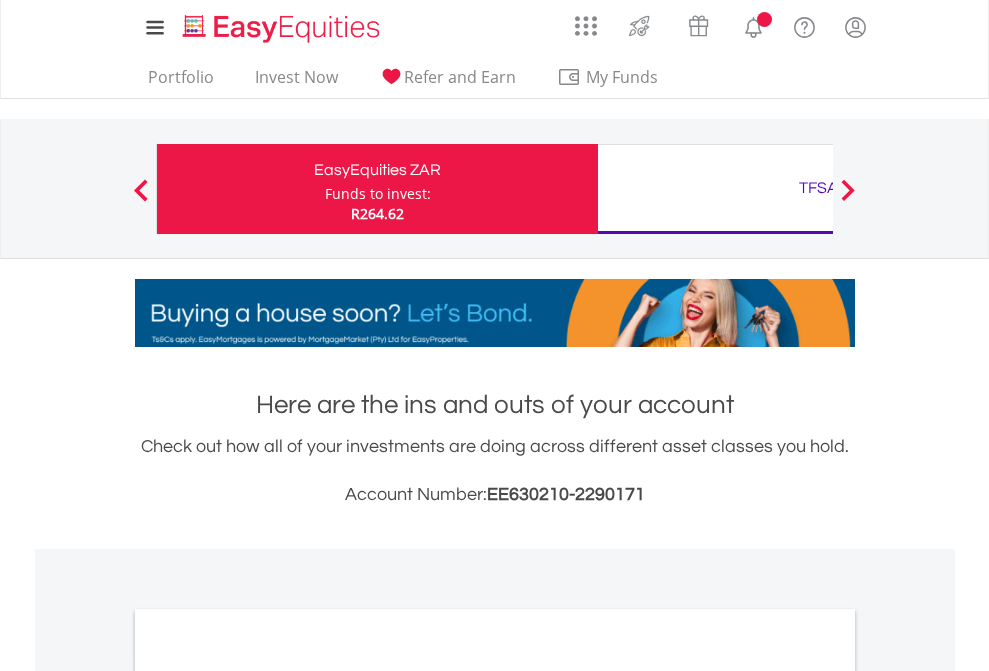 scroll, scrollTop: 1202, scrollLeft: 0, axis: vertical 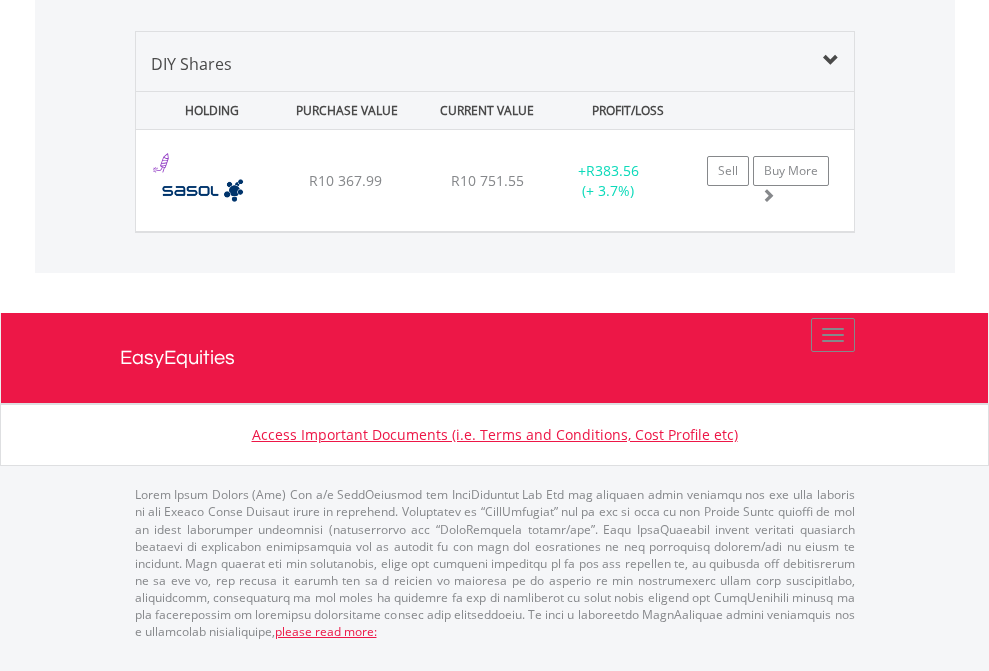 click on "TFSA" at bounding box center [818, -1419] 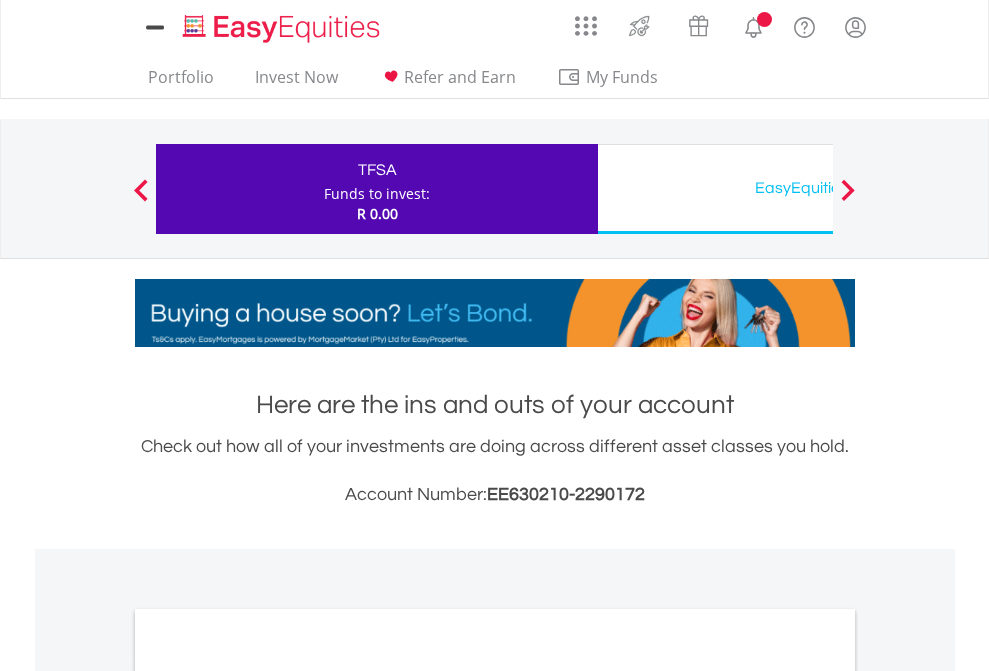 click on "All Holdings" at bounding box center (268, 1096) 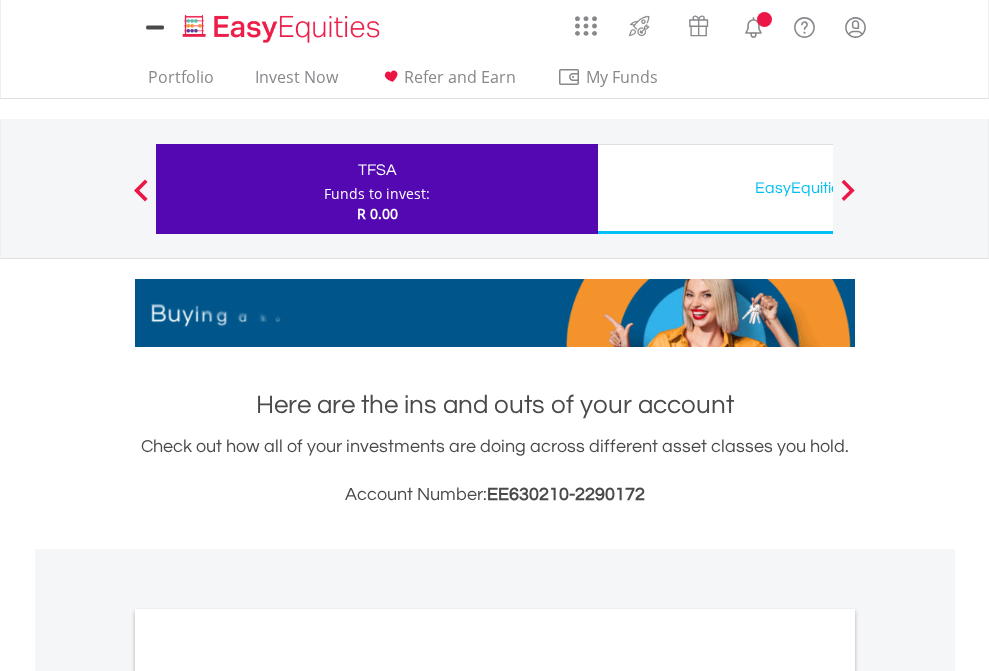 scroll, scrollTop: 1202, scrollLeft: 0, axis: vertical 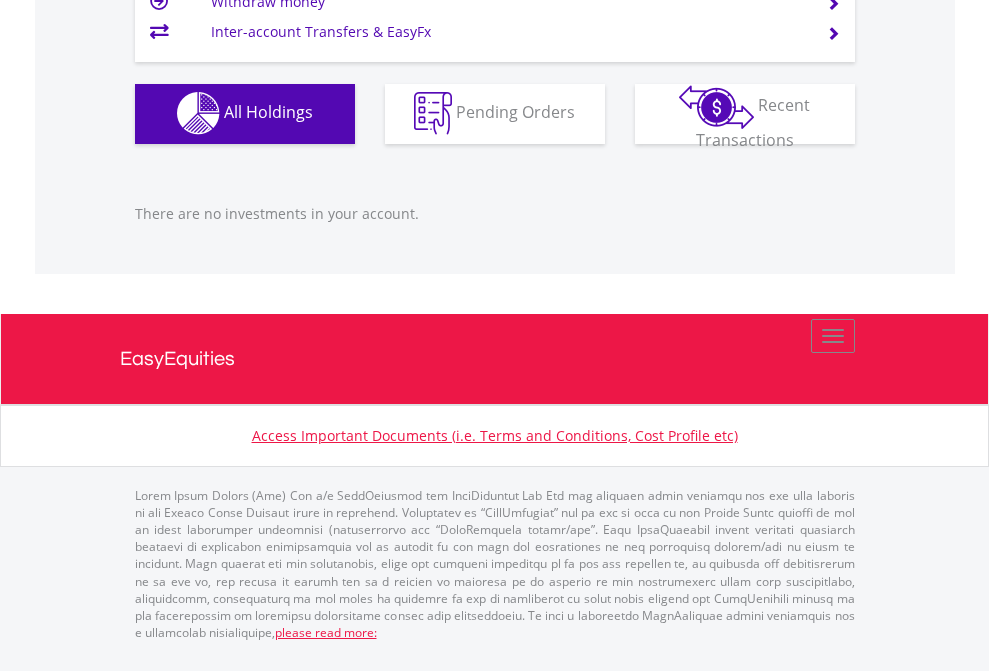 click on "EasyEquities USD" at bounding box center [818, -1142] 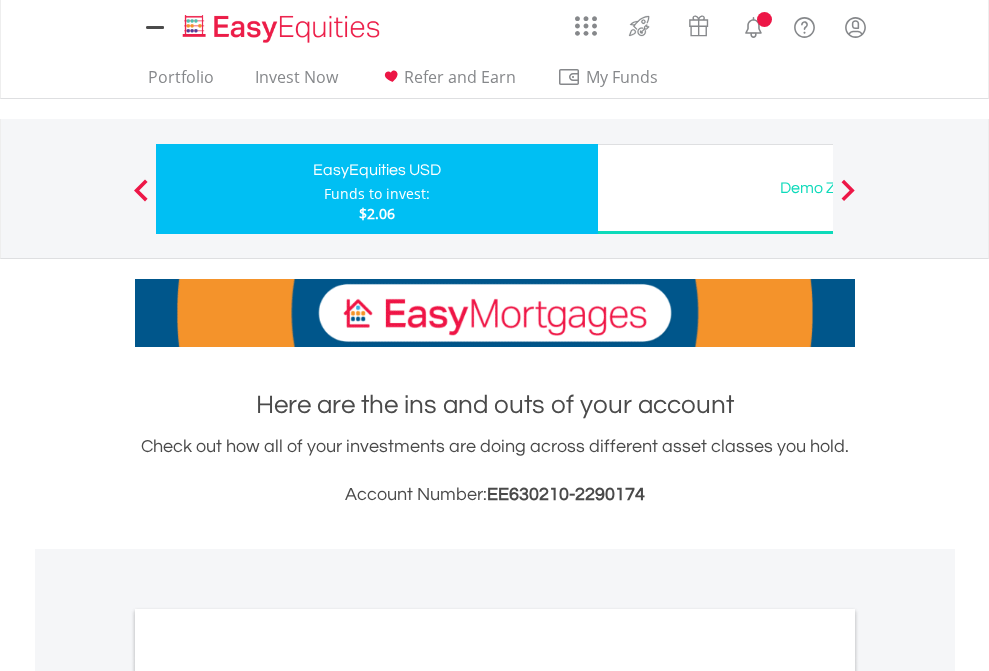 scroll, scrollTop: 0, scrollLeft: 0, axis: both 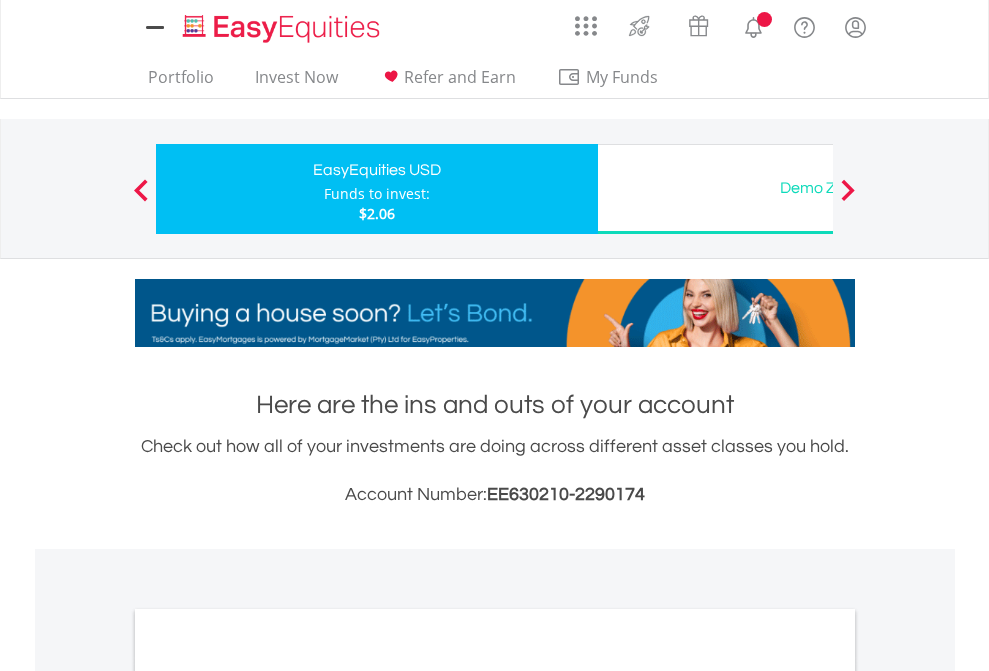 click on "All Holdings" at bounding box center [268, 1096] 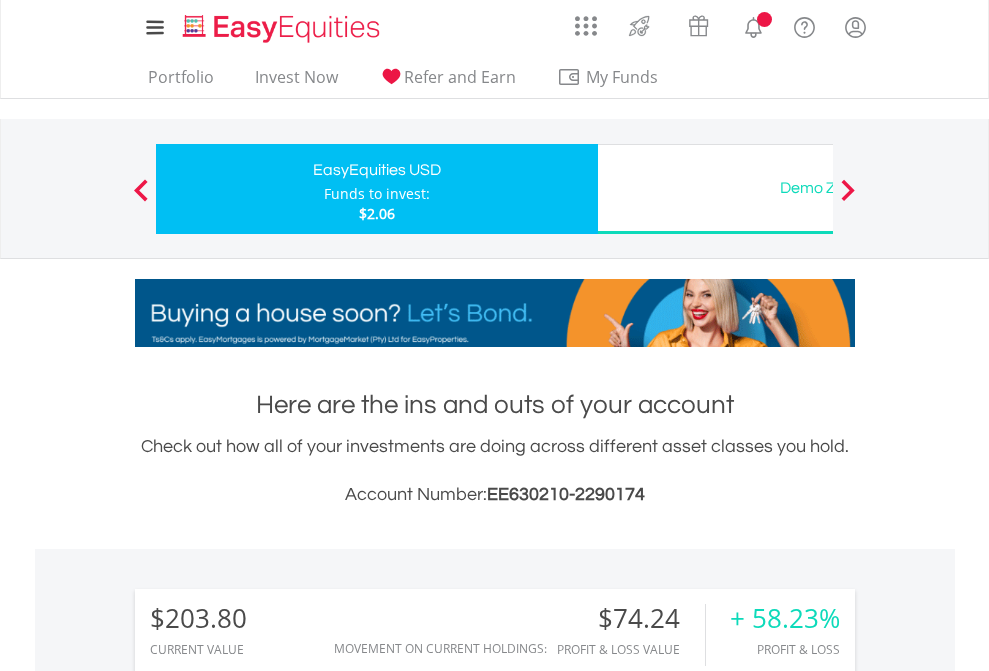 scroll, scrollTop: 1202, scrollLeft: 0, axis: vertical 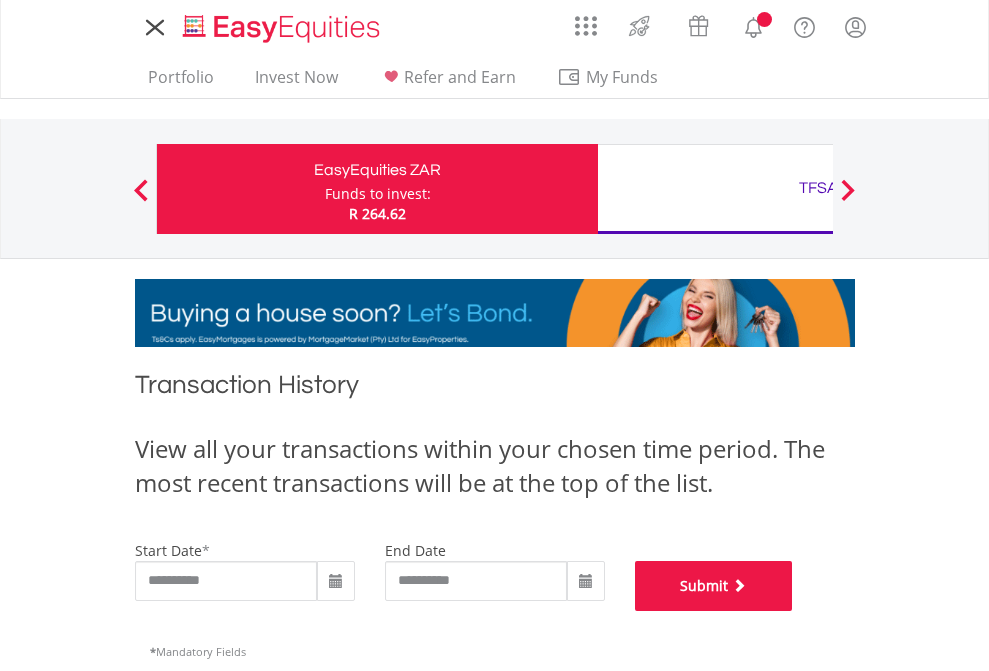 click on "Submit" at bounding box center [714, 586] 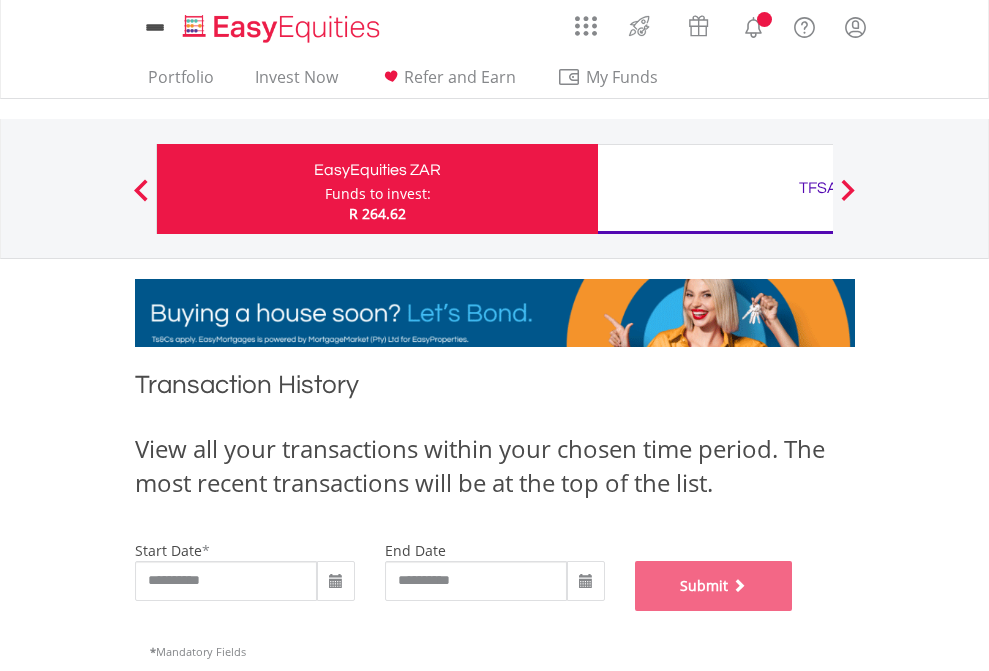 scroll, scrollTop: 811, scrollLeft: 0, axis: vertical 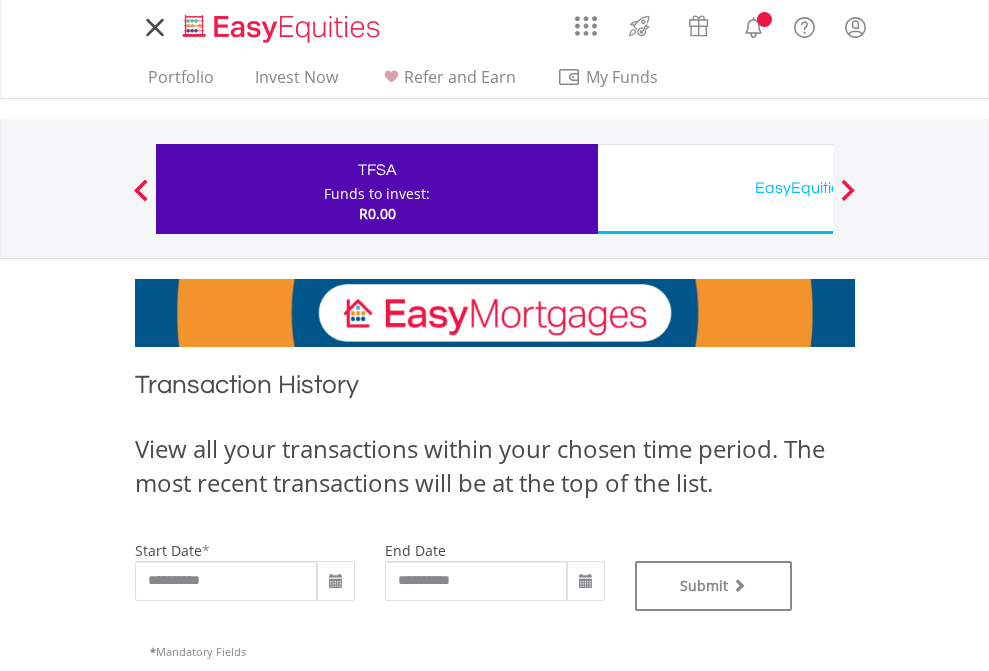 type on "**********" 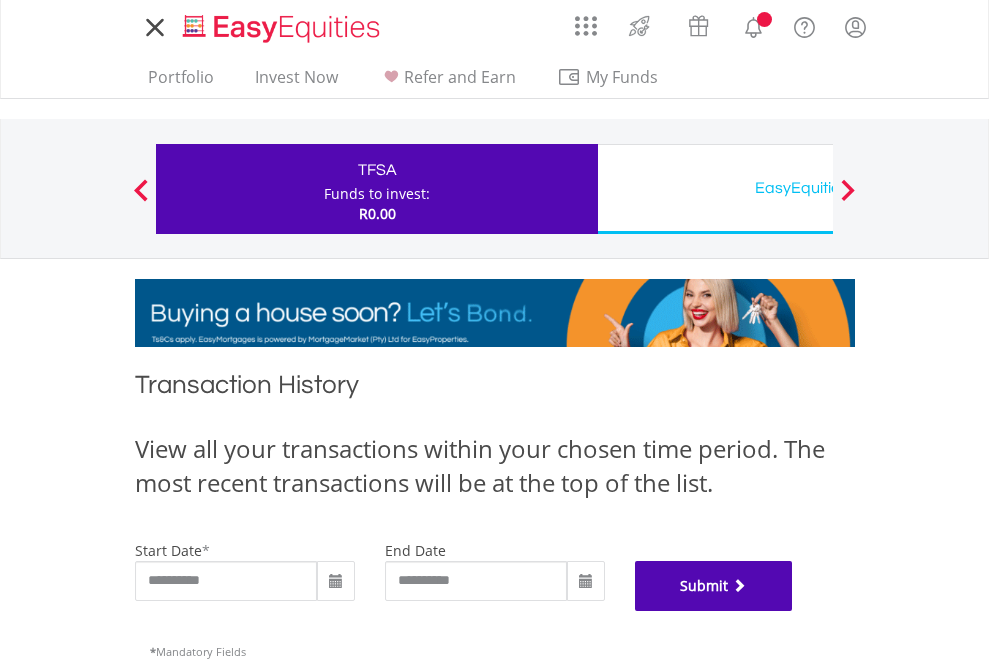 click on "Submit" at bounding box center [714, 586] 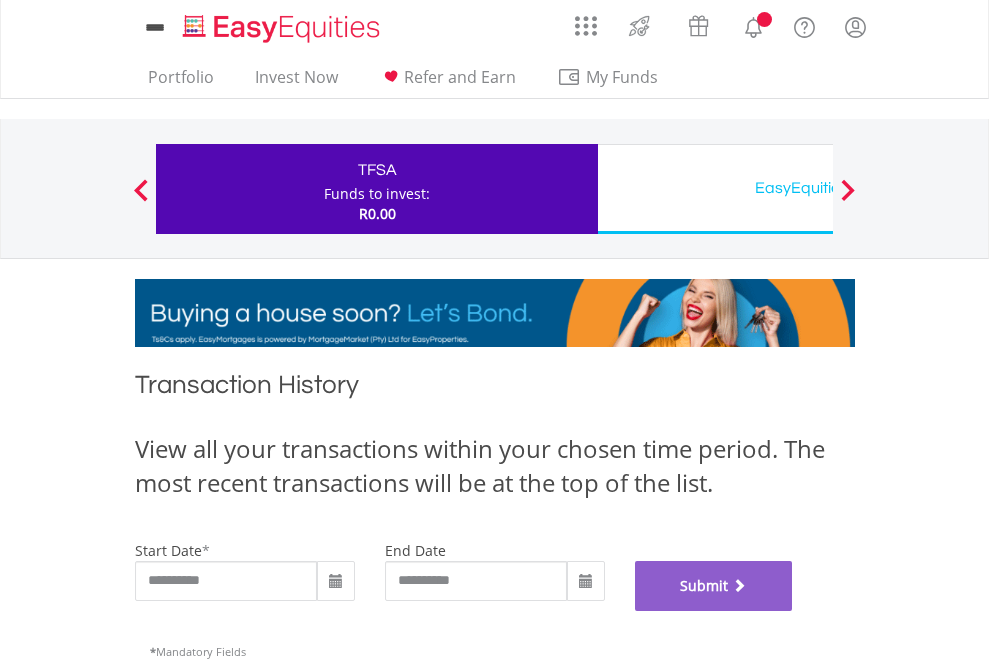 scroll, scrollTop: 811, scrollLeft: 0, axis: vertical 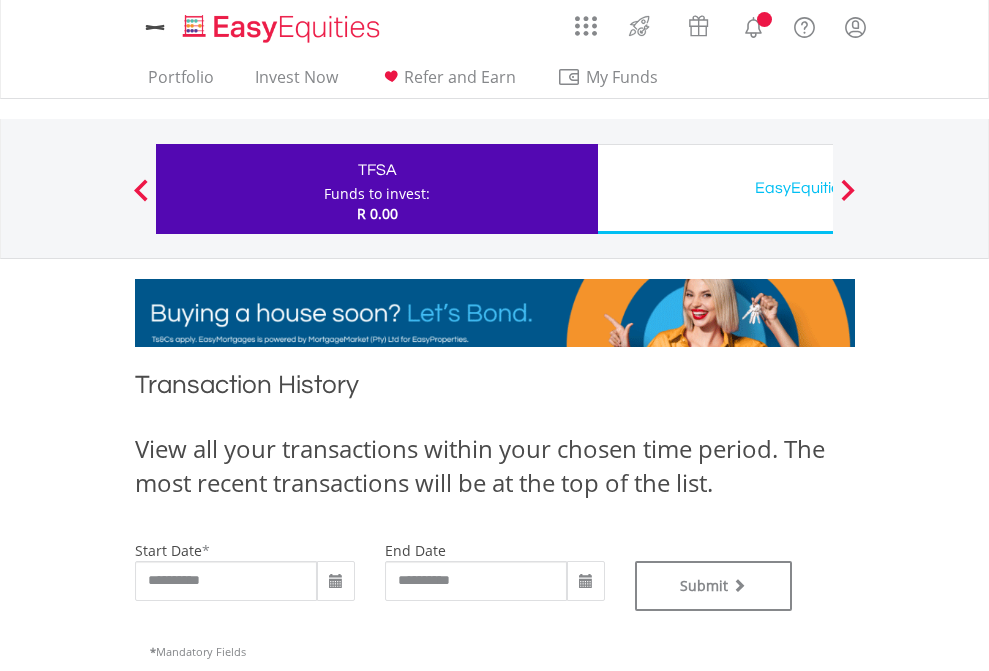 click on "EasyEquities USD" at bounding box center (818, 188) 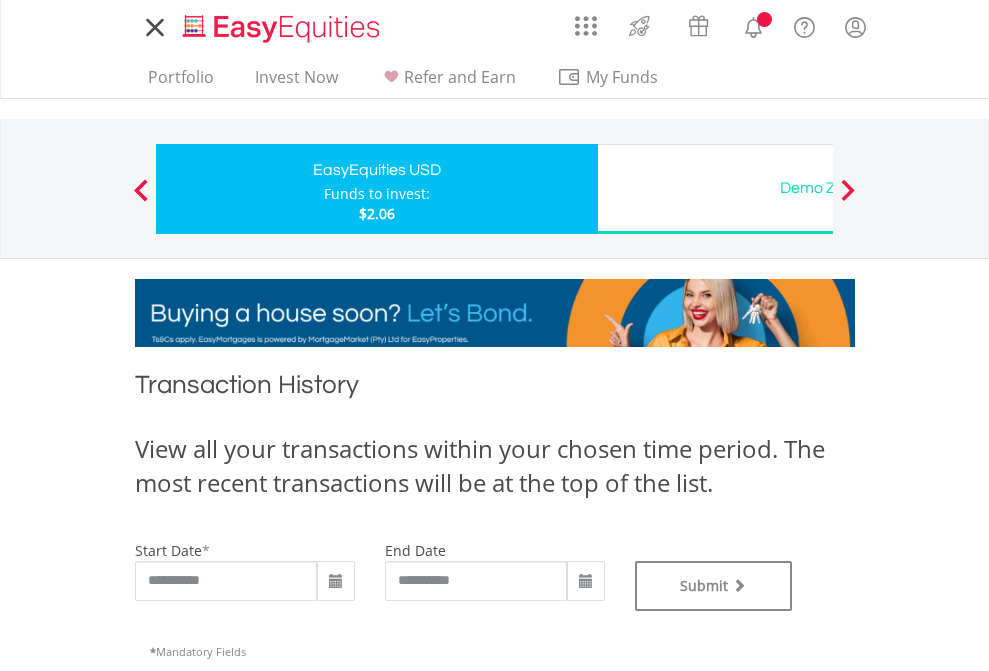 scroll, scrollTop: 0, scrollLeft: 0, axis: both 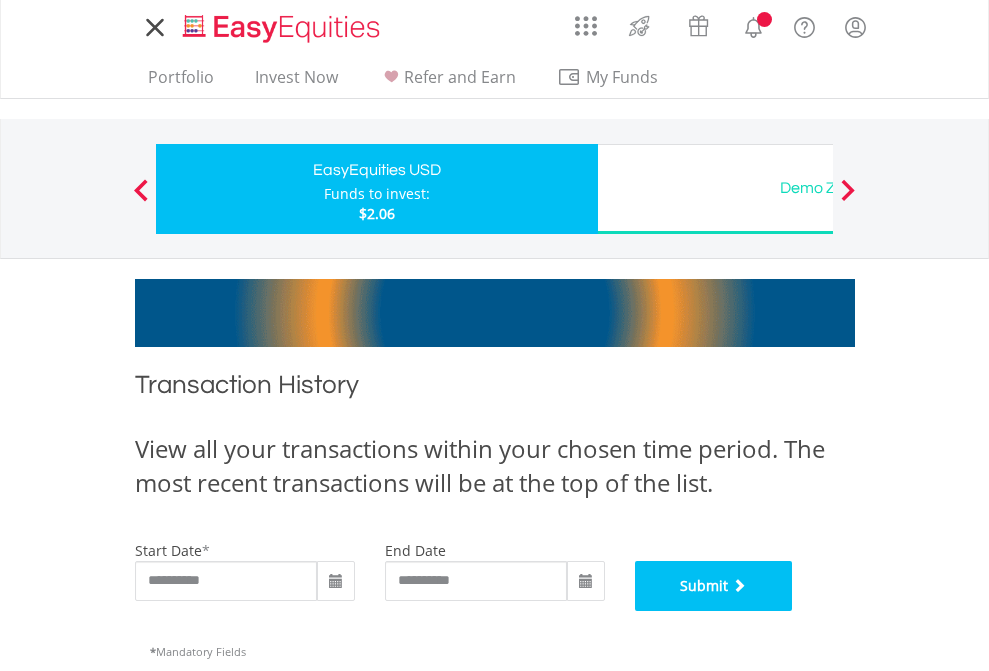 click on "Submit" at bounding box center (714, 586) 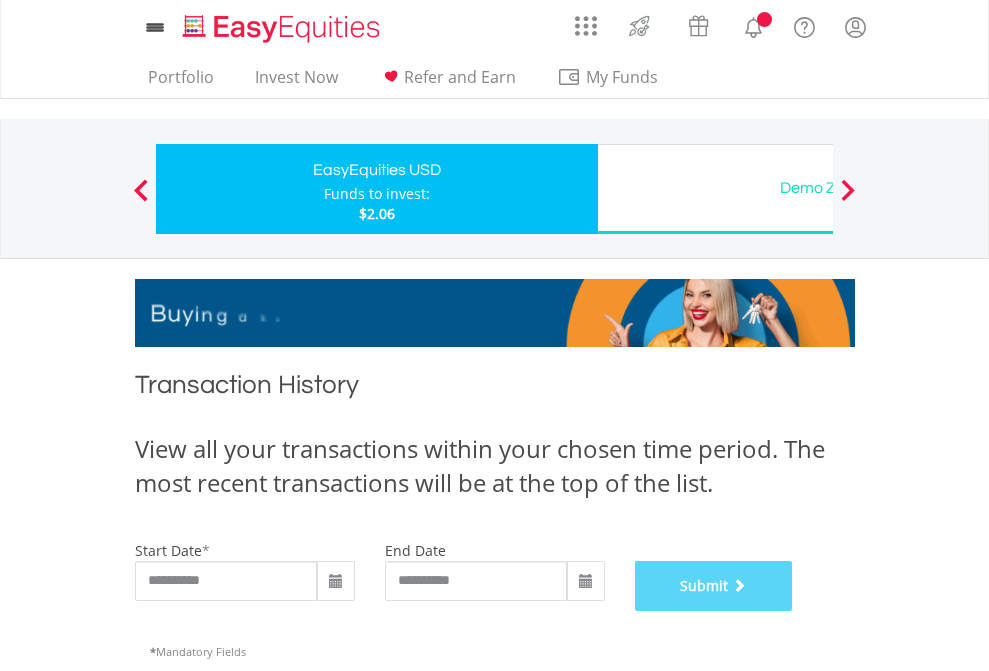 scroll, scrollTop: 811, scrollLeft: 0, axis: vertical 